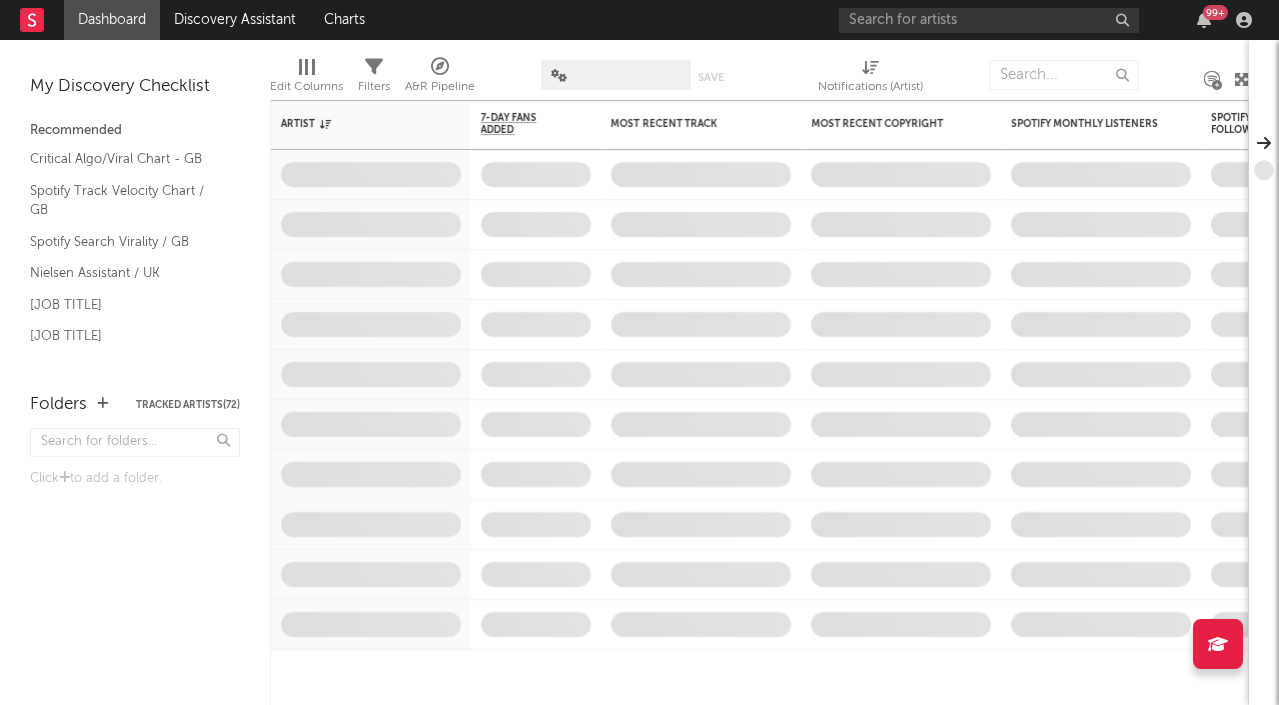 scroll, scrollTop: 0, scrollLeft: 0, axis: both 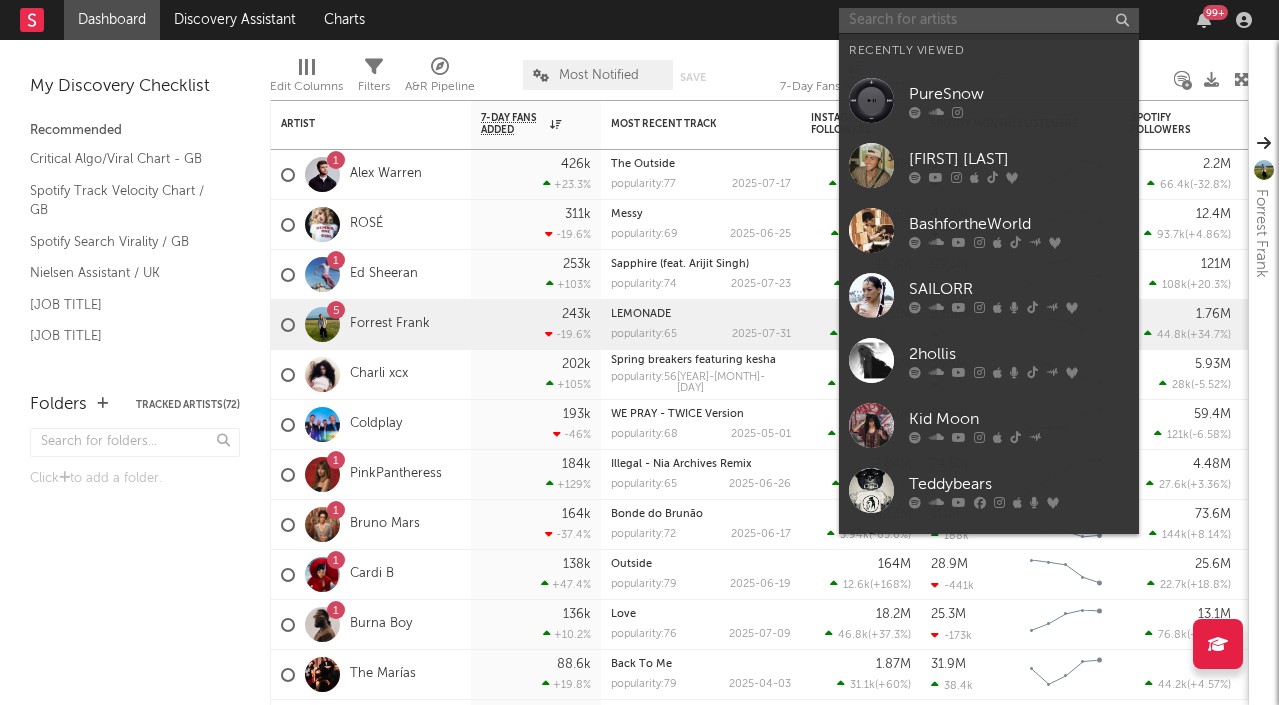 click at bounding box center [989, 20] 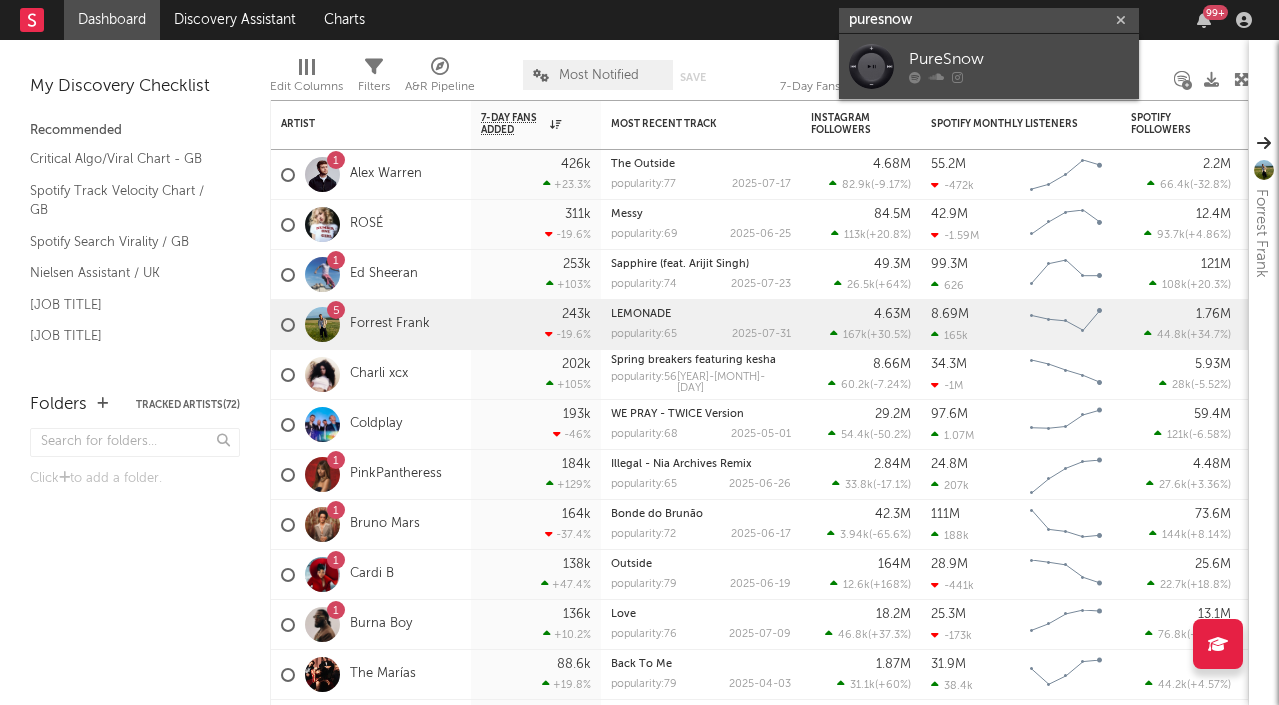 type on "puresnow" 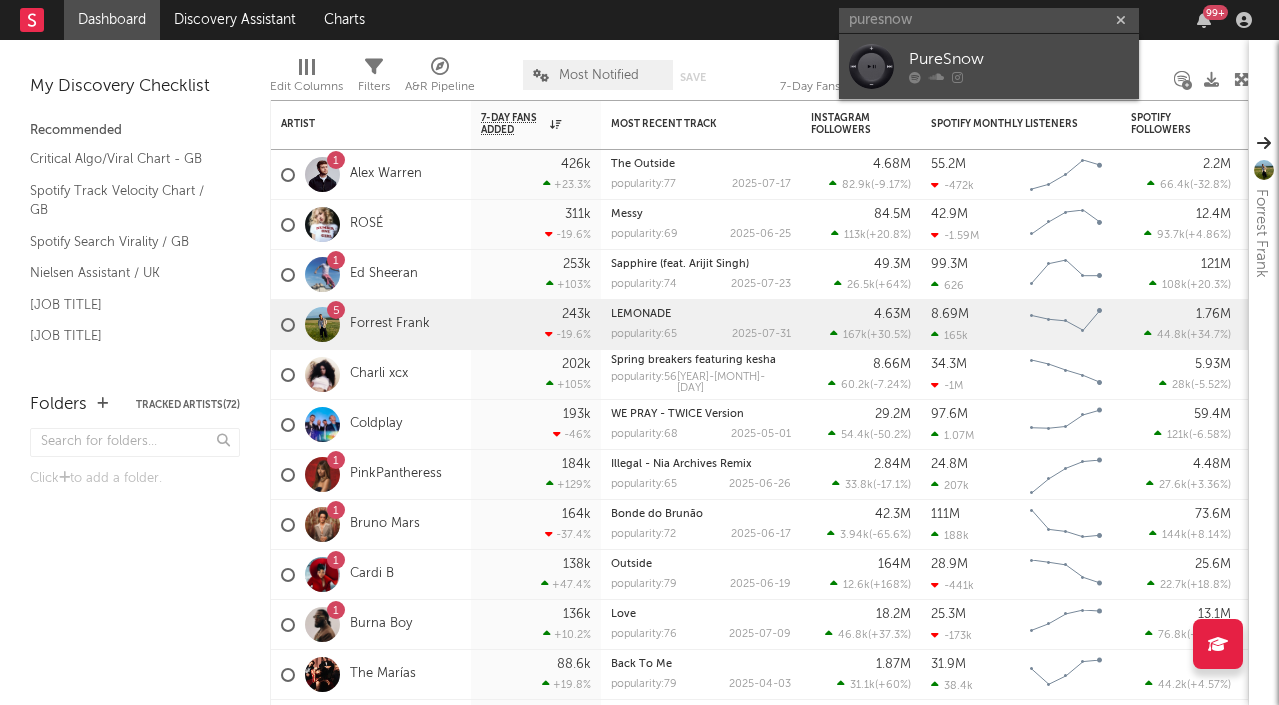 click on "PureSnow" at bounding box center (1019, 60) 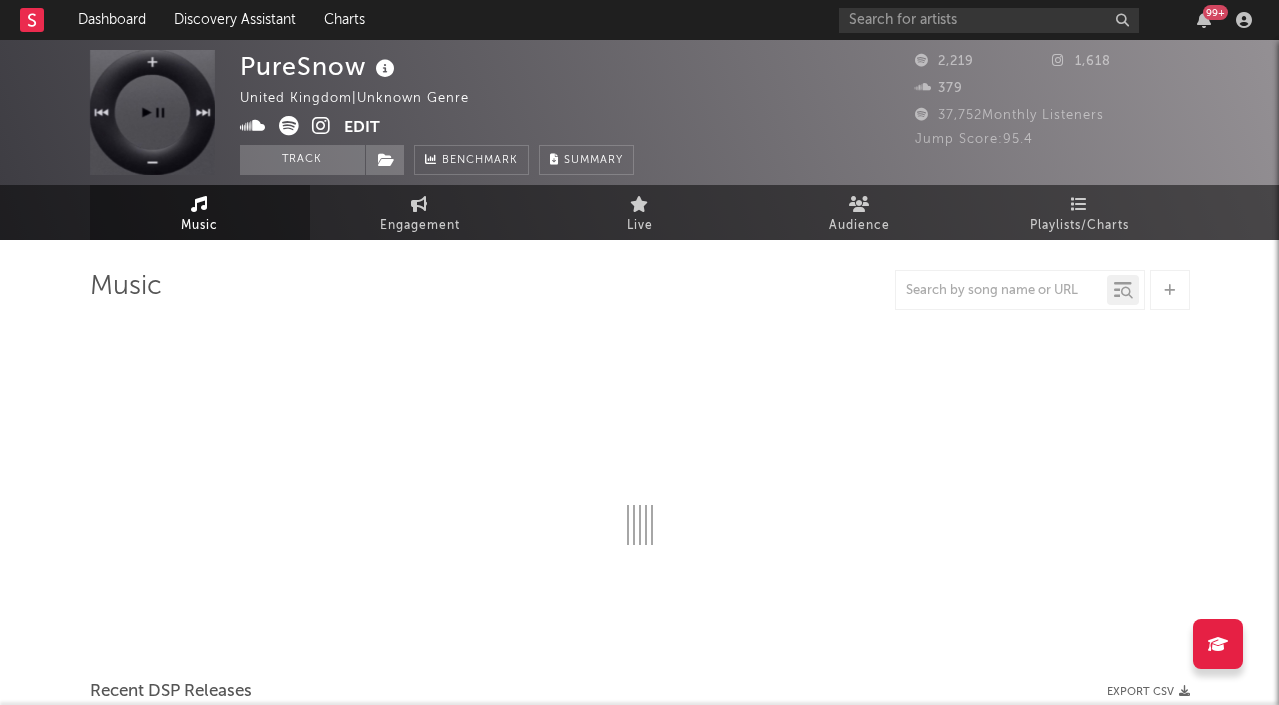 select on "1w" 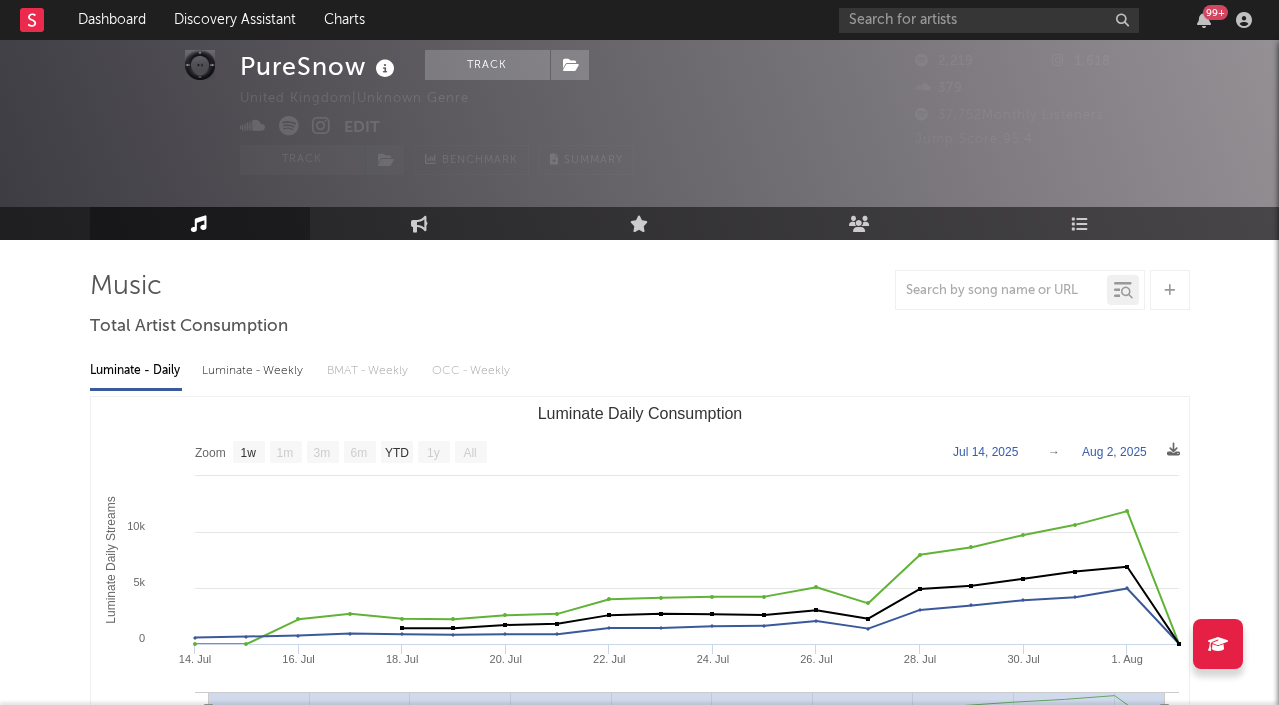 scroll, scrollTop: 66, scrollLeft: 0, axis: vertical 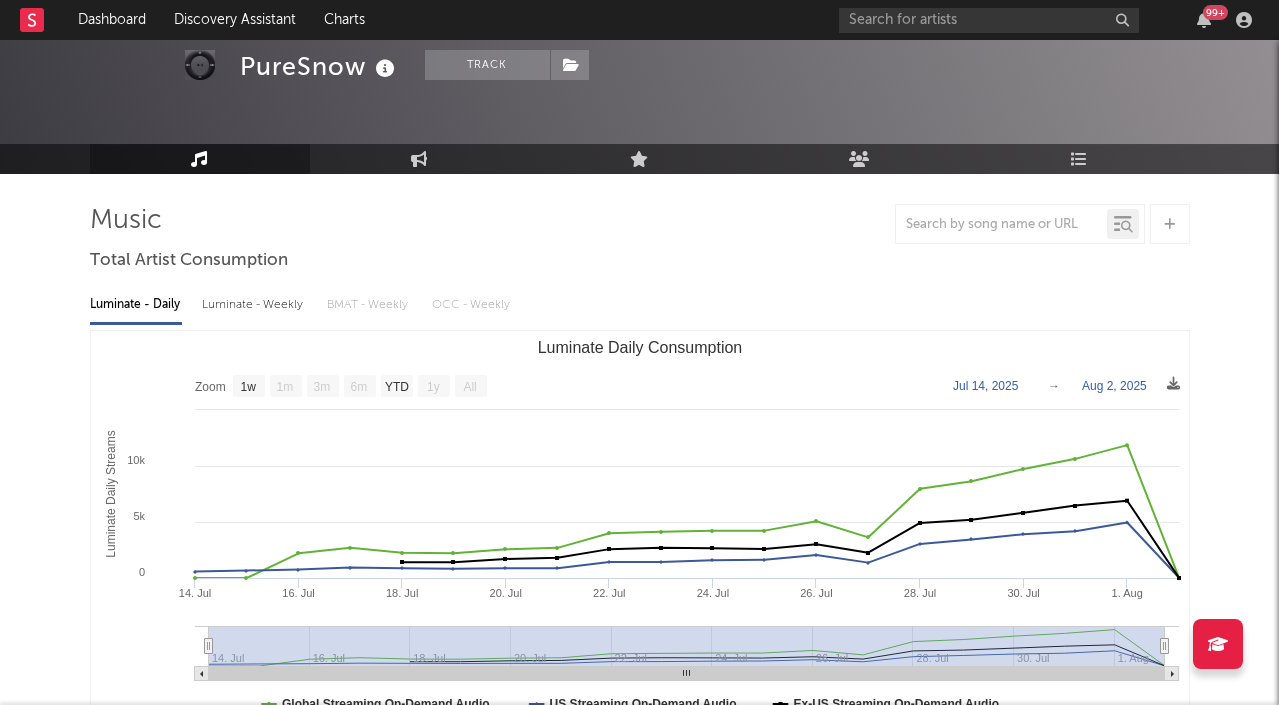 click on "Luminate - Weekly" at bounding box center (254, 305) 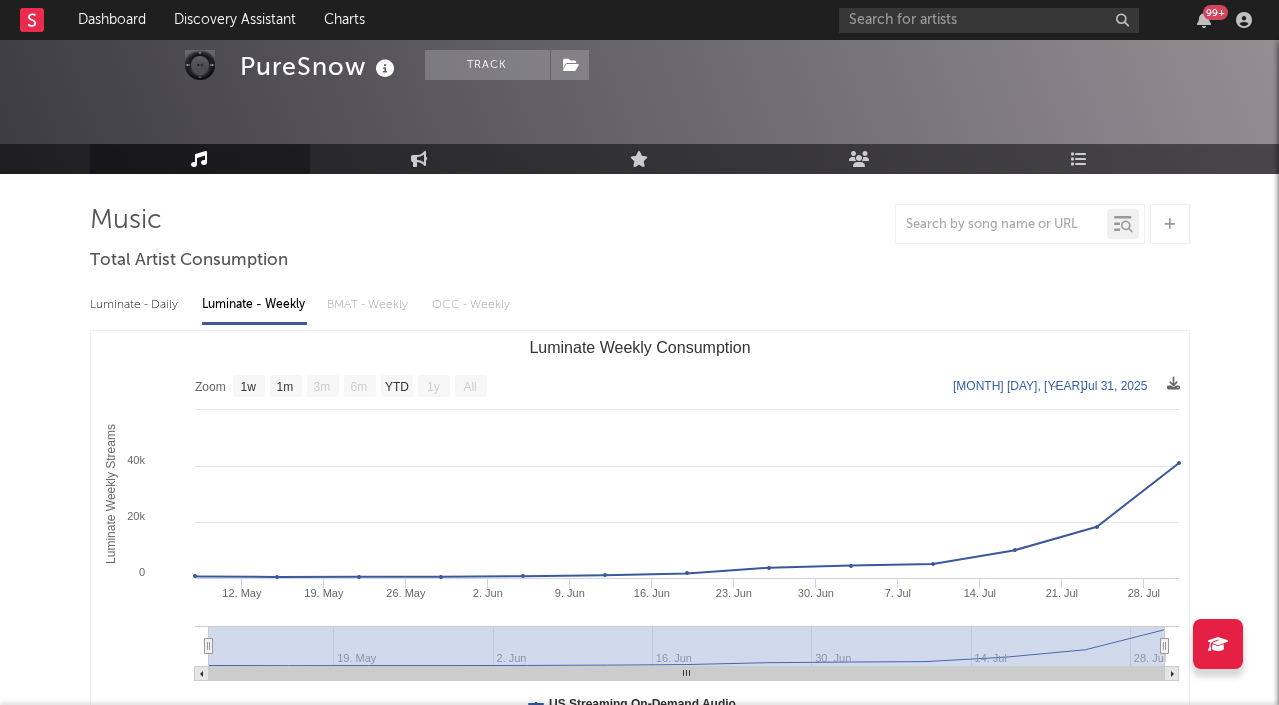 click on "Luminate - Daily" at bounding box center (136, 305) 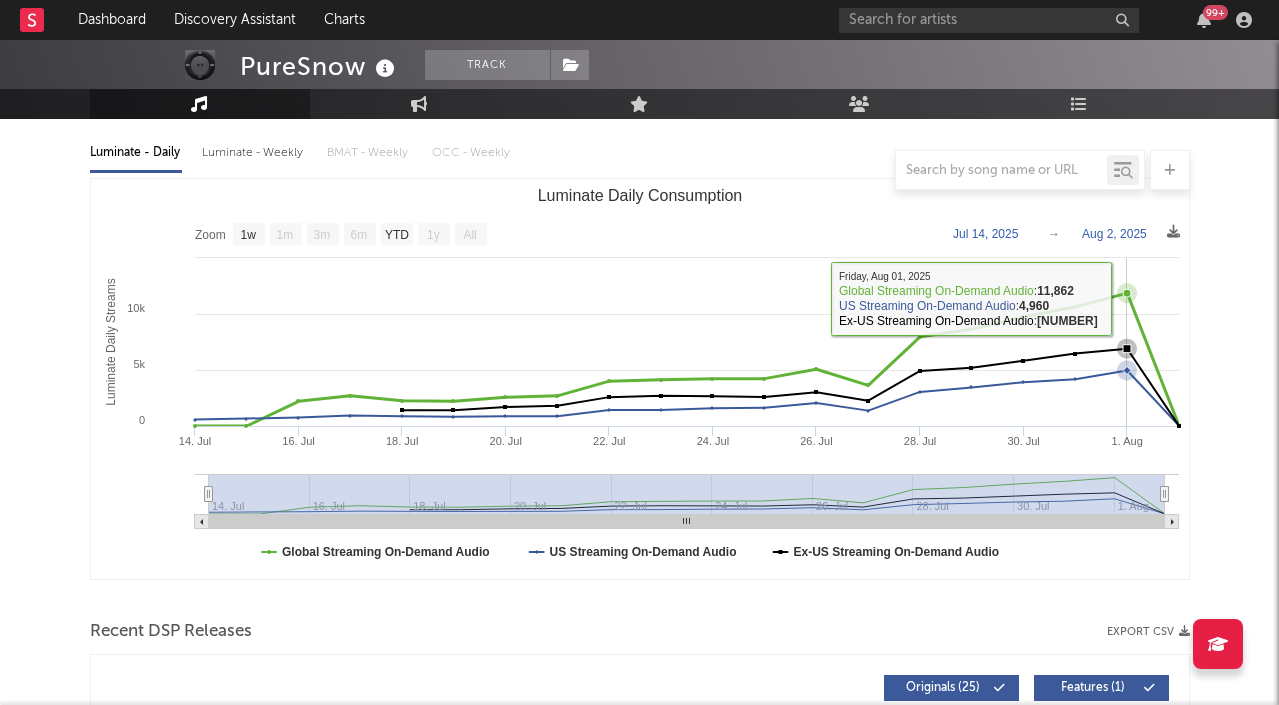 scroll, scrollTop: 227, scrollLeft: 0, axis: vertical 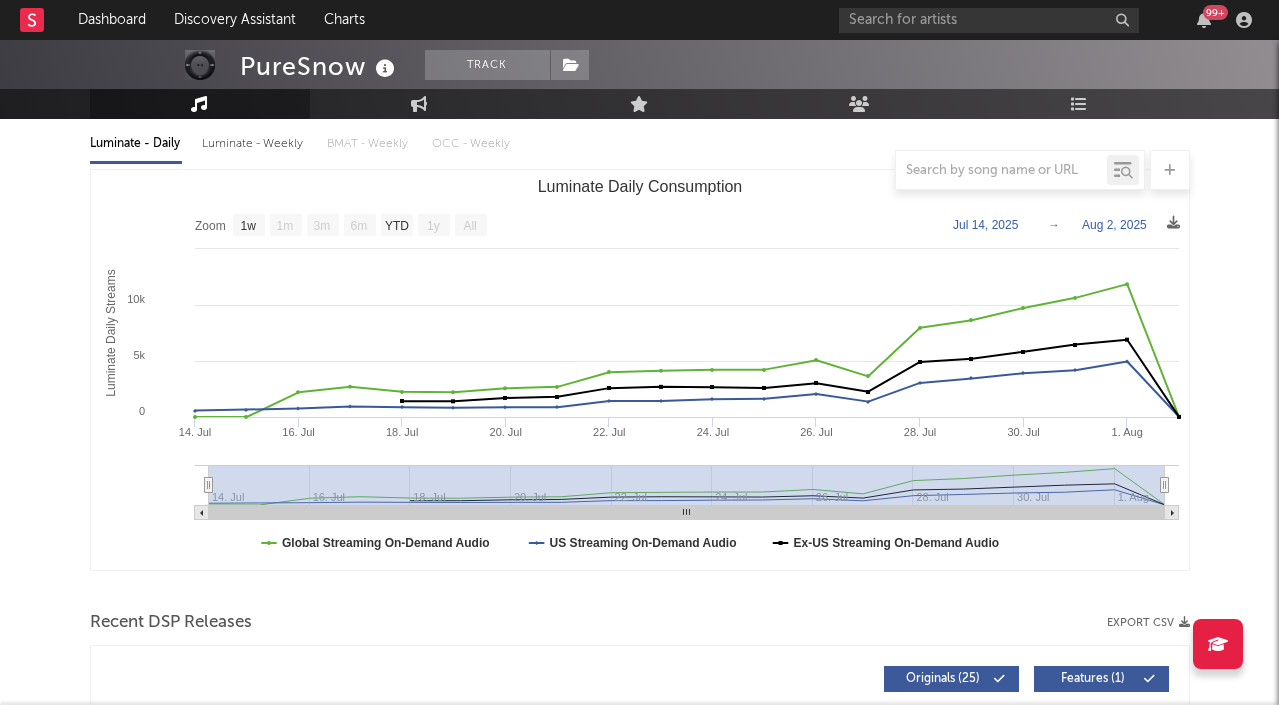 click on "1m" 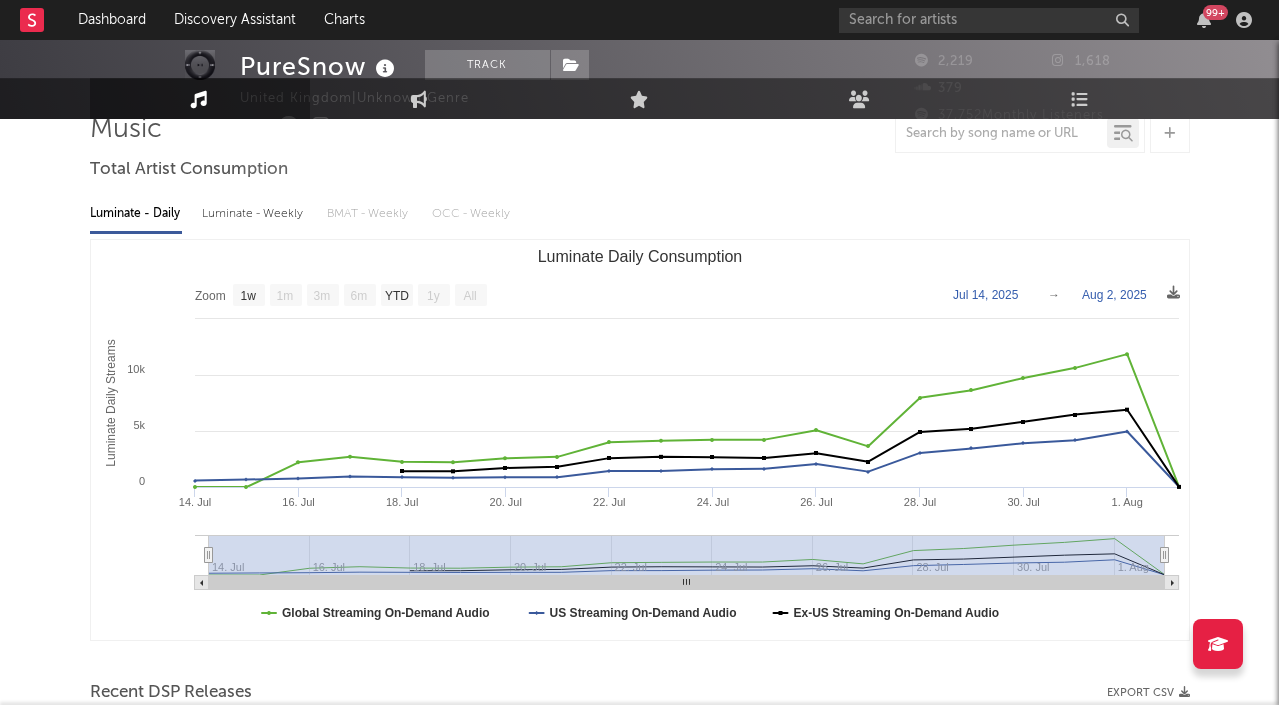 scroll, scrollTop: 15, scrollLeft: 0, axis: vertical 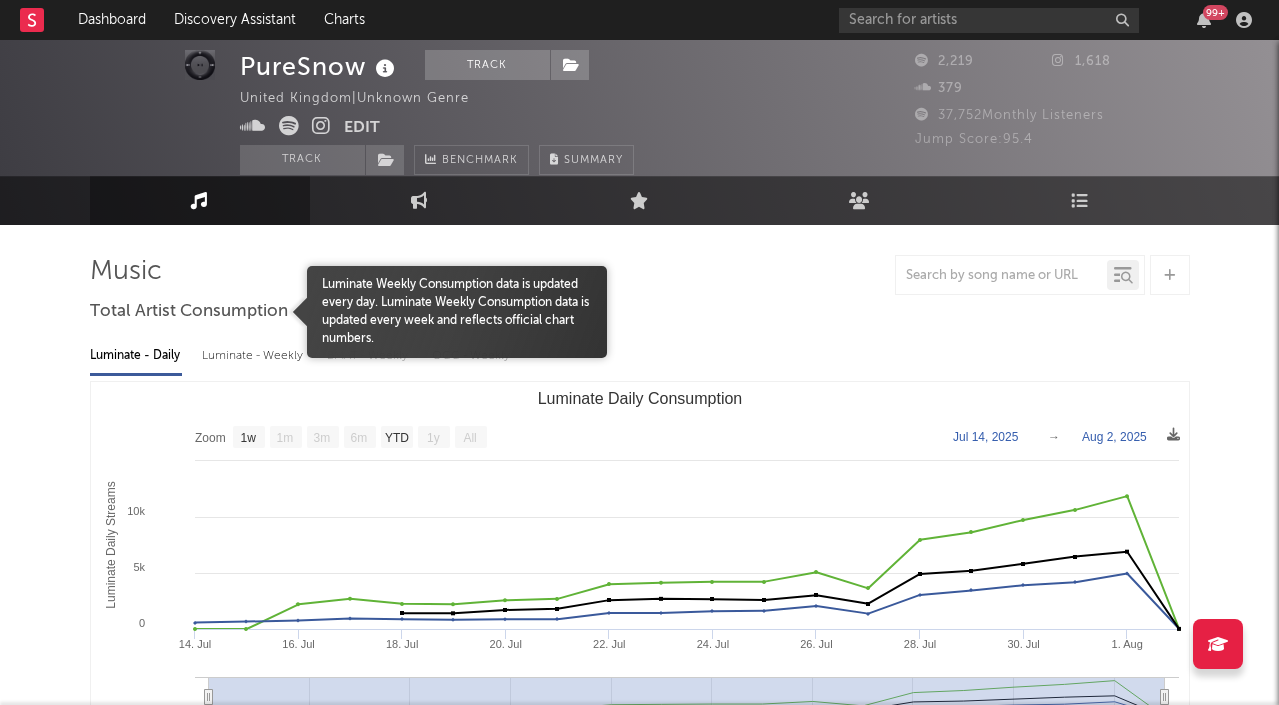 click on "Luminate - Weekly" at bounding box center [254, 356] 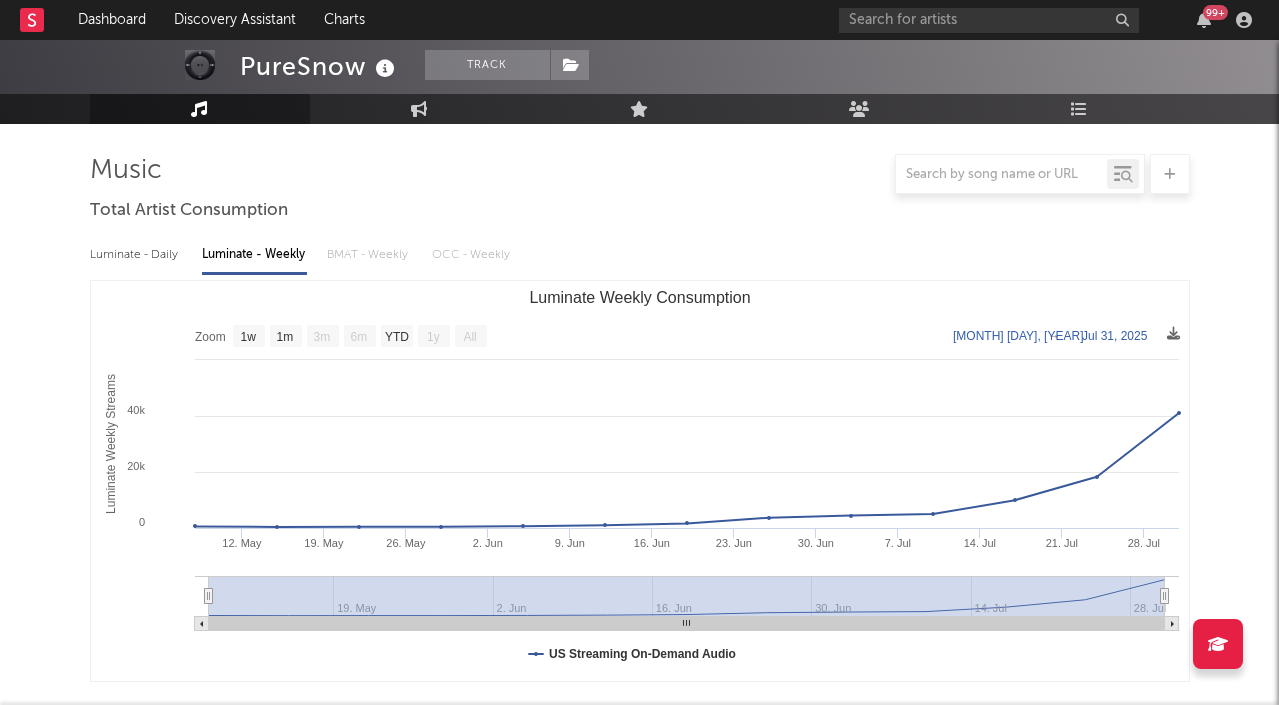 scroll, scrollTop: 125, scrollLeft: 0, axis: vertical 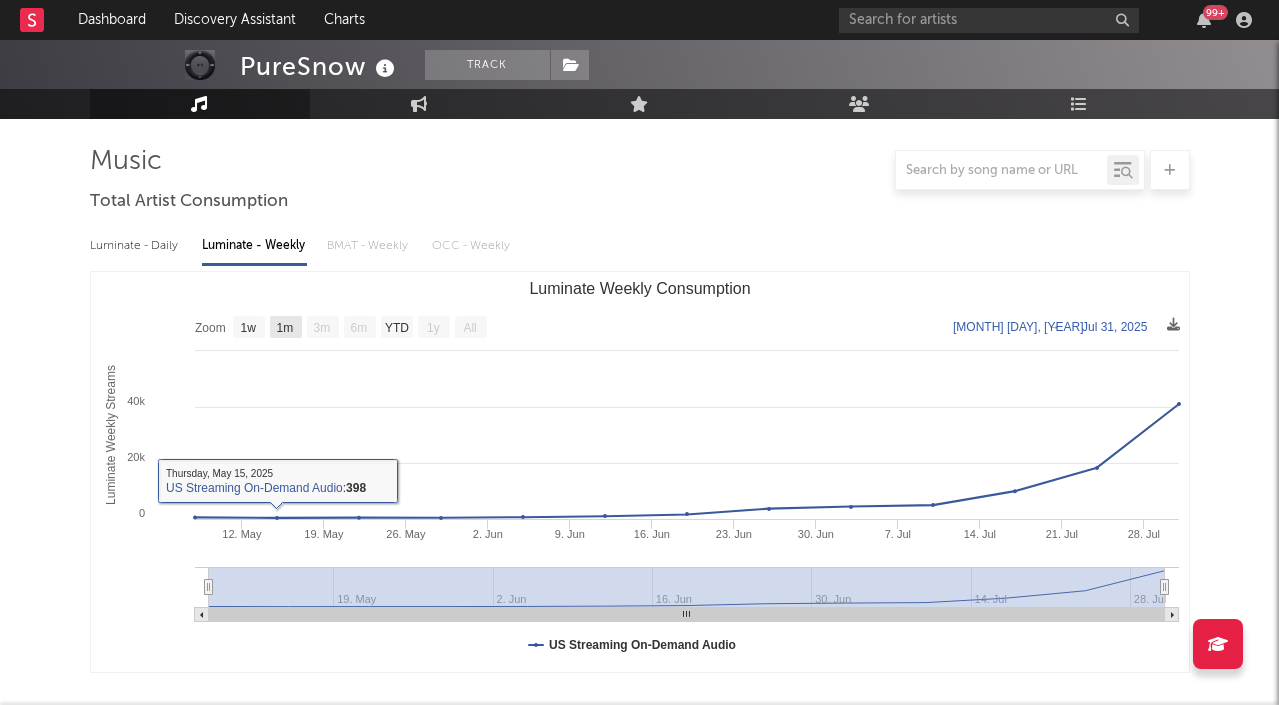 click on "1m" 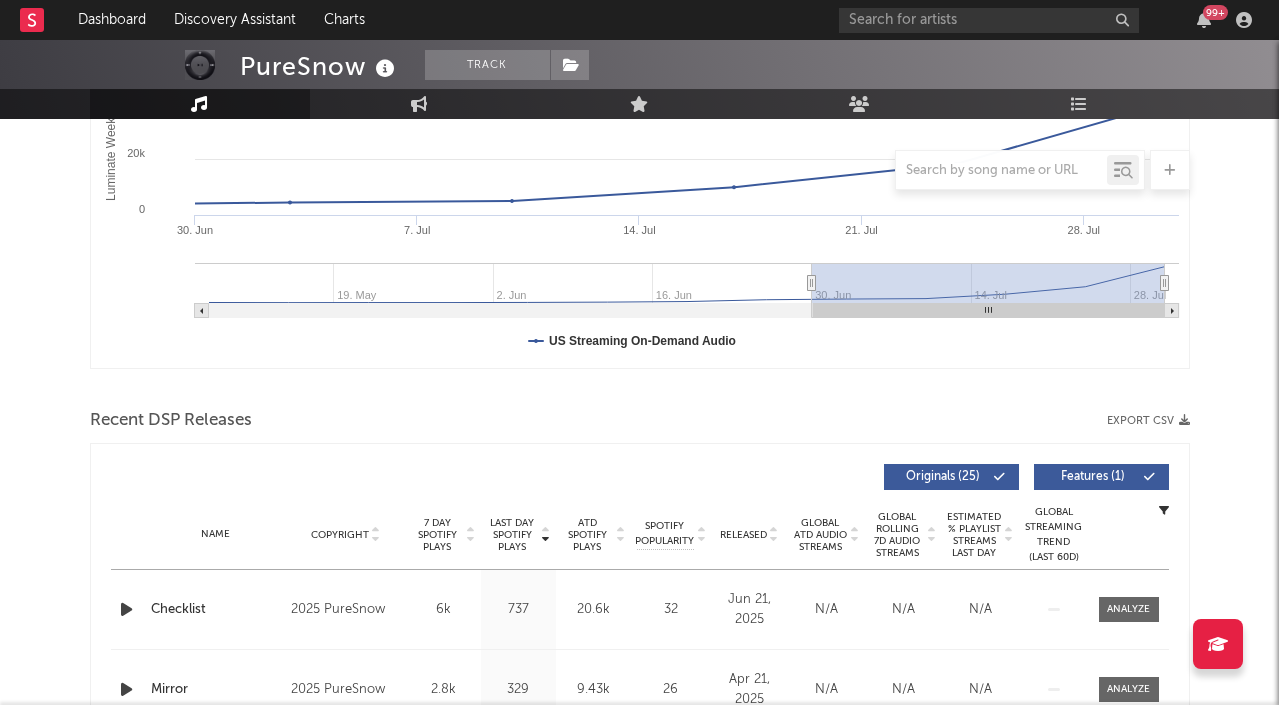 scroll, scrollTop: 0, scrollLeft: 0, axis: both 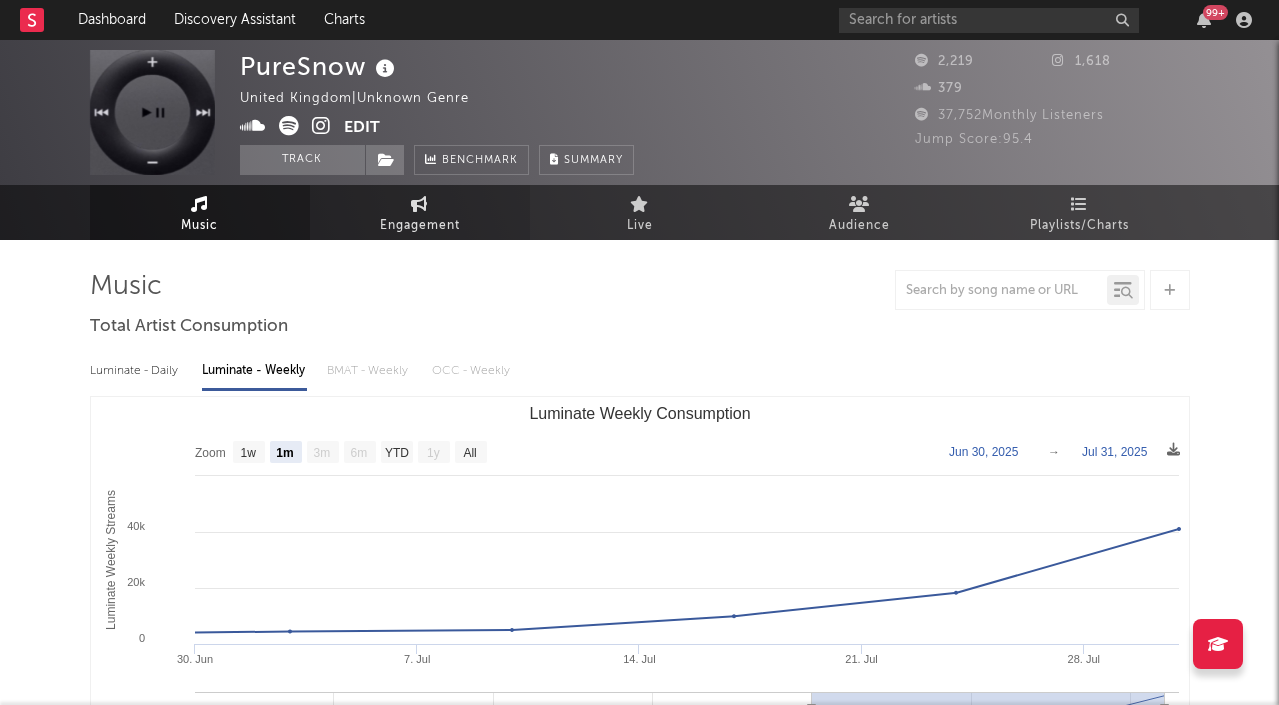 click on "Engagement" at bounding box center [420, 212] 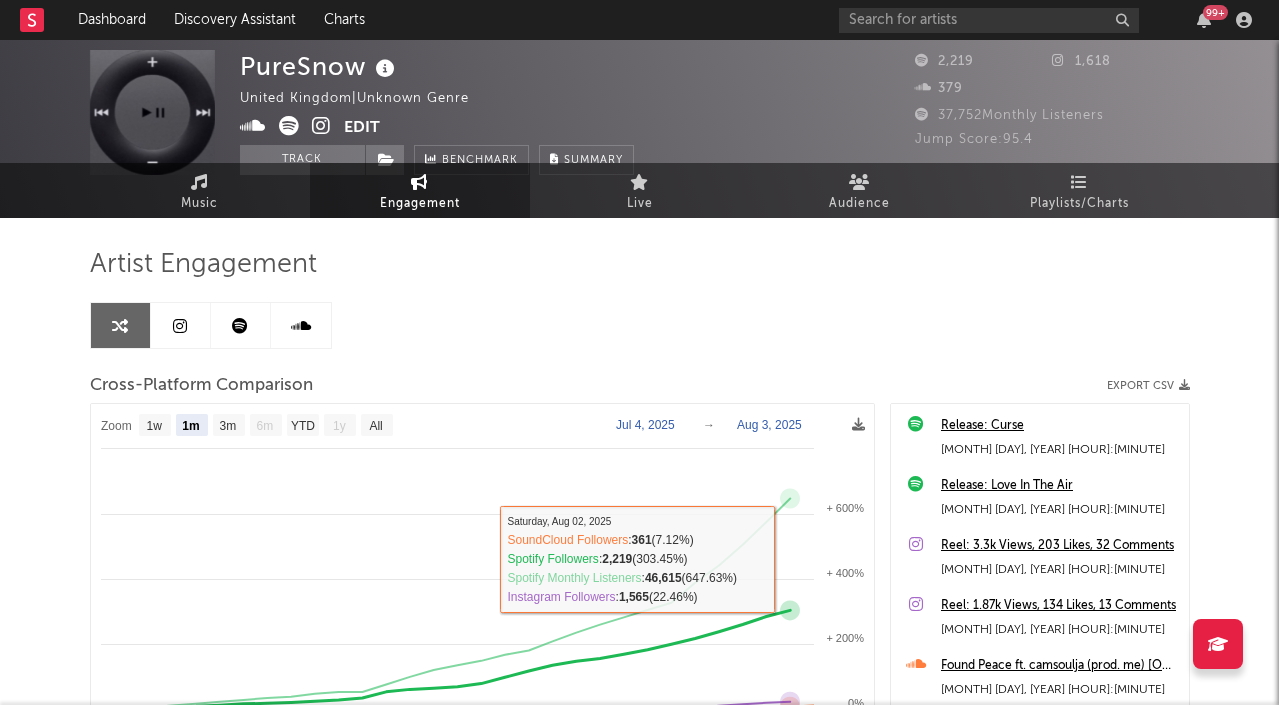 scroll, scrollTop: 0, scrollLeft: 0, axis: both 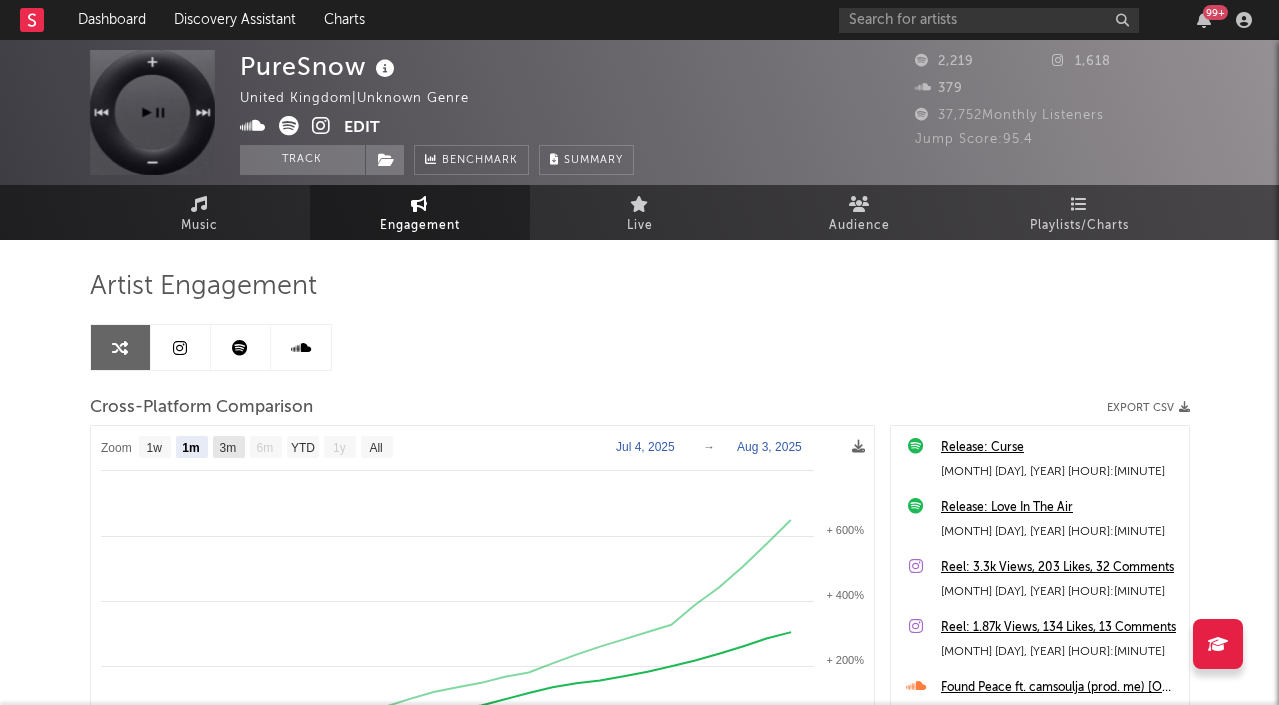 click 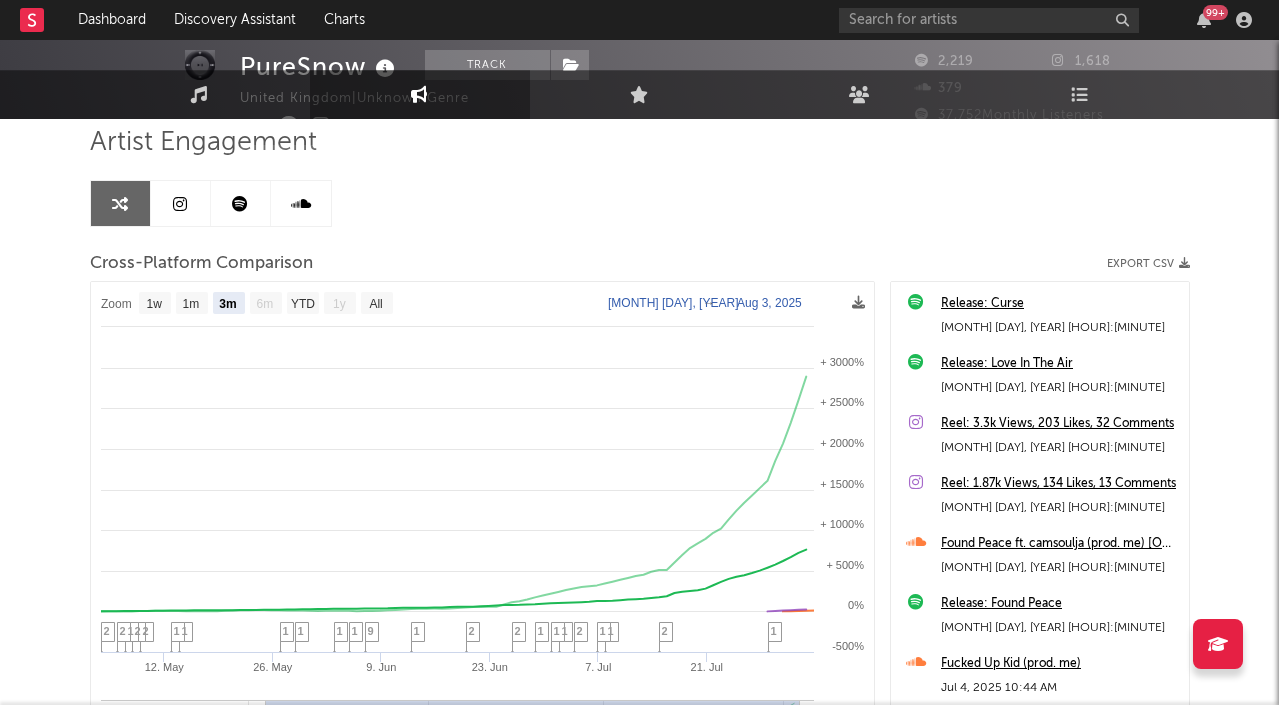 scroll, scrollTop: 167, scrollLeft: 0, axis: vertical 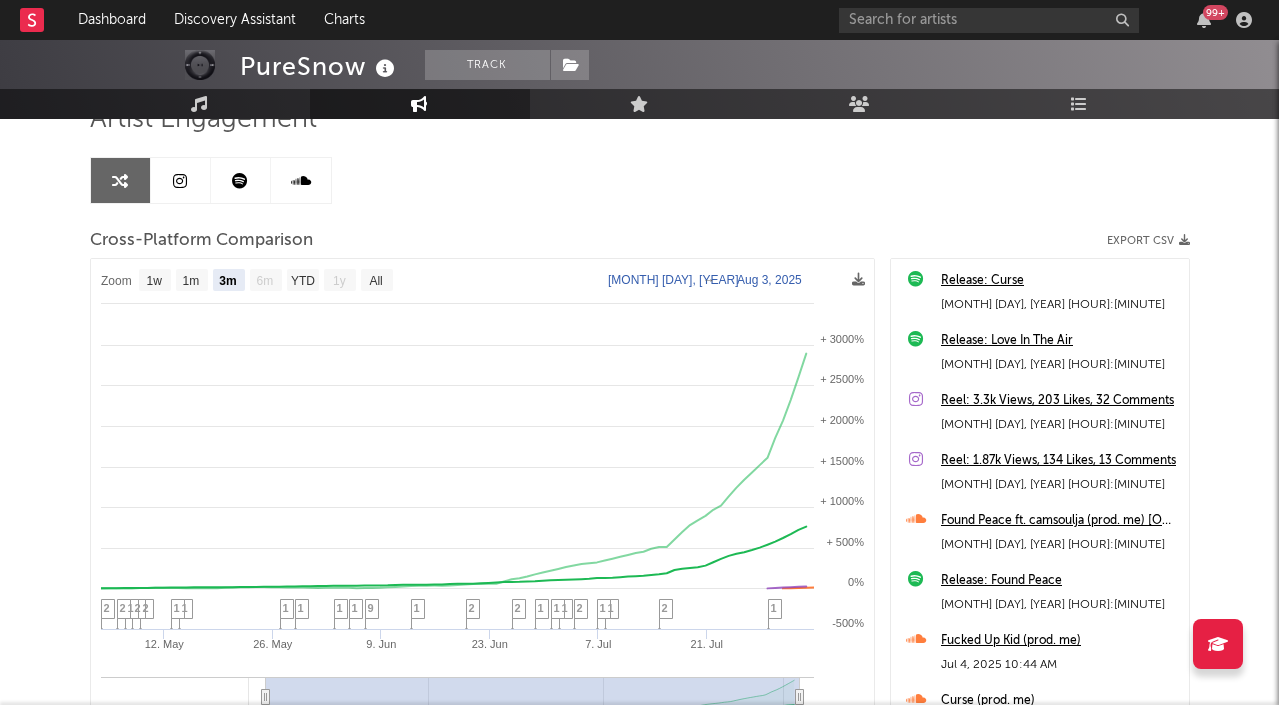 click on "99 +" at bounding box center [1204, 20] 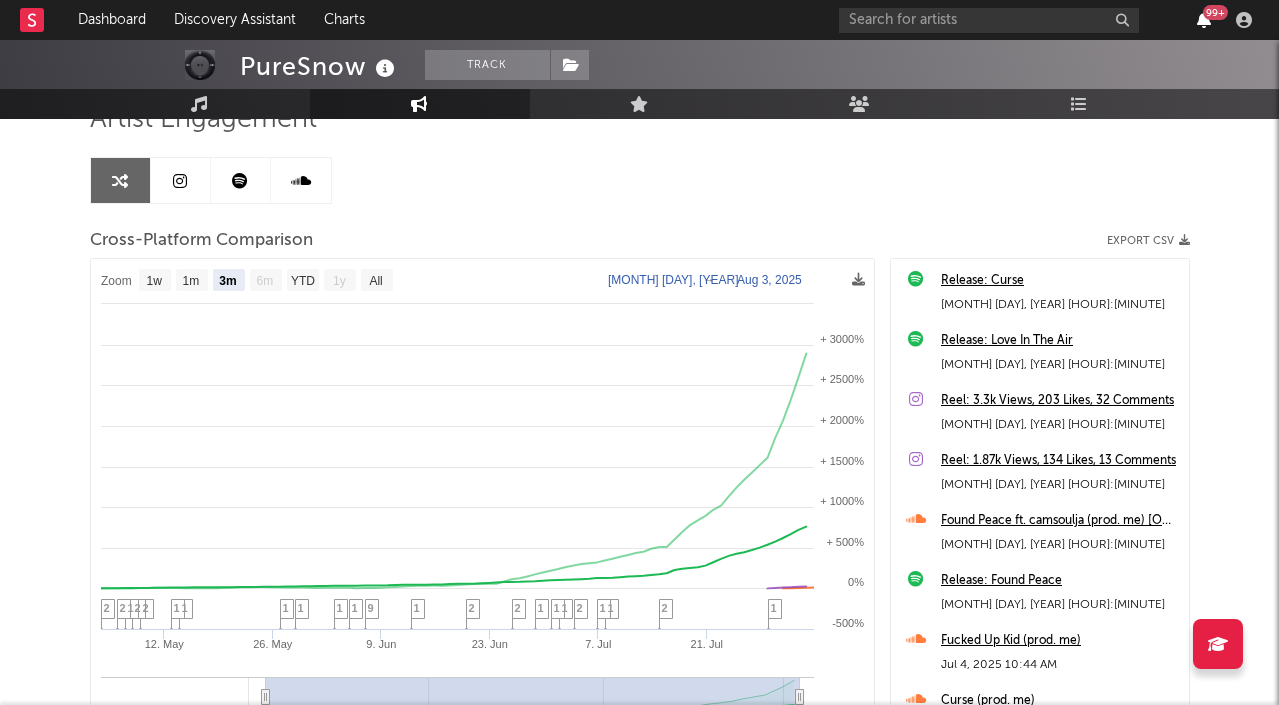 click at bounding box center (1204, 20) 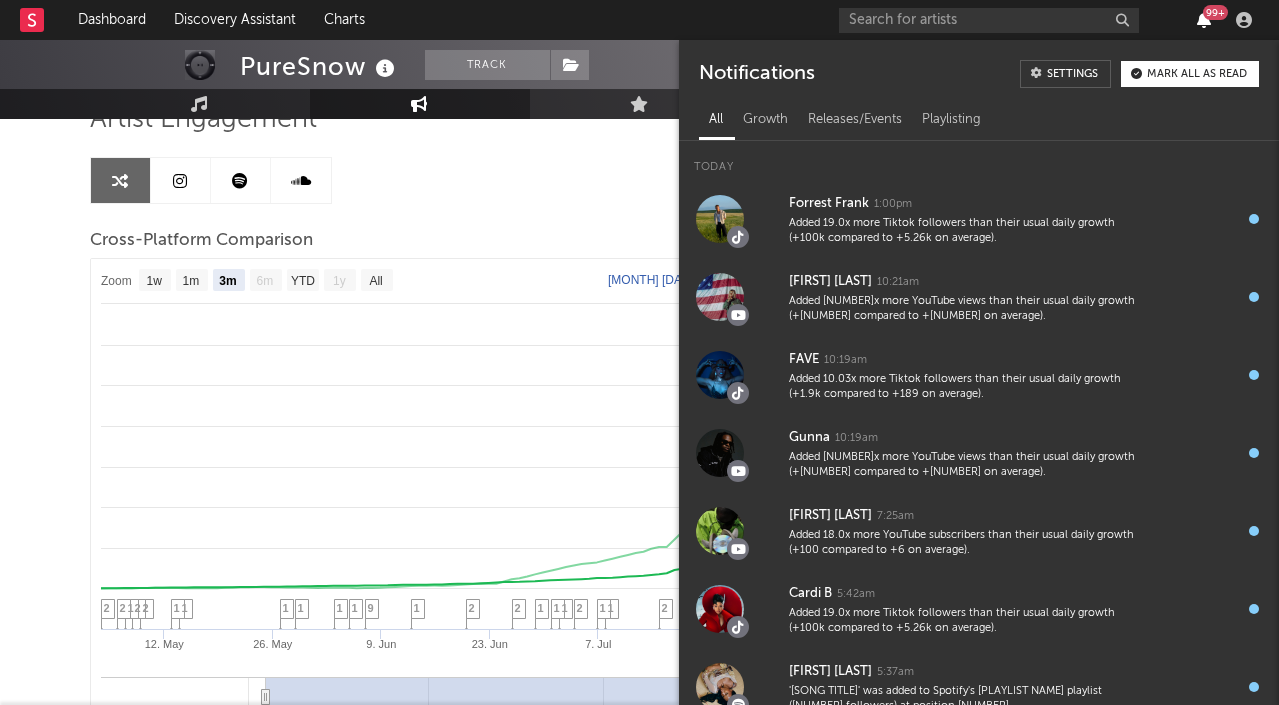 click at bounding box center (1204, 20) 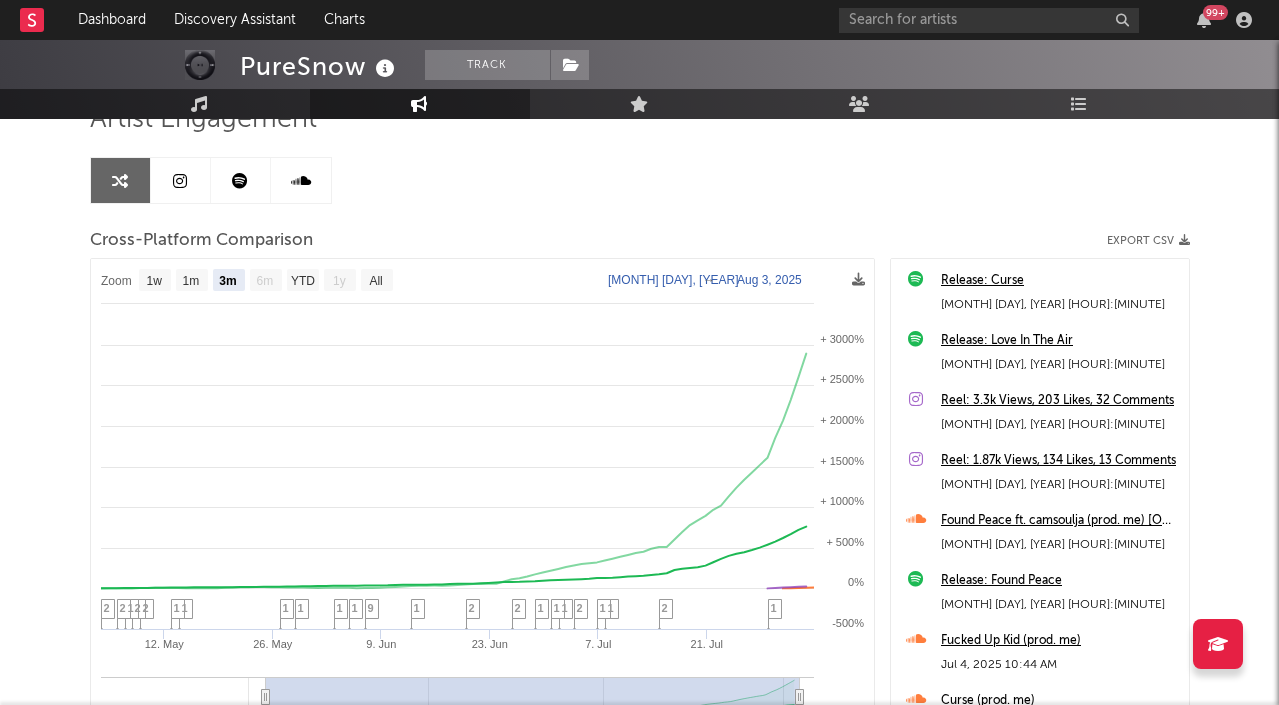 click on "Artist Engagement Cross-Platform Comparison Export CSV  Zoom 1w 1m 3m 6m YTD 1y All [YEAR]-[MONTH]-[DAY] [YEAR]-[MONTH]-[DAY] Created with Highcharts 10.3.3 [NUMBER]. [MONTH]. [DAY]. [MONTH]. [DAY]. [MONTH] '25 [MONTH] '25 [MONTH] '25 [MONTH] '25 -500% 0% + 500% + 1000% + 1500% + 2000% + 2500% + 3000% + 3500% Zoom 1w 1m 3m 6m YTD 1y All [MONTH] [DAY], [YEAR] → [MONTH] [DAY], [YEAR] SoundCloud Followers Spotify Followers Spotify Monthly Listeners Instagram Followers 1 2 1 1 2 1 1 1 2 2 1 9 1 1 1 1 1 1 2 2 1 2 2 [DAY_OF_WEEK], [MONTH] [DAY], [YEAR] SoundCloud Followers :  [NUMBER]  ([PERCENTAGE]%) Release: [SONG TITLE] [MONTH] [DAY], [YEAR] [HOUR]:[MINUTE] [AM/PM] Release: [SONG TITLE] [MONTH] [DAY], [YEAR] [HOUR]:[MINUTE] [AM/PM] Reel: [NUMBER]k Views, [NUMBER] Likes, [NUMBER] Comments [MONTH] [DAY], [YEAR] [HOUR]:[MINUTE] [AM/PM] Reel: [NUMBER]k Views, [NUMBER] Likes, [NUMBER] Comments [MONTH] [DAY], [YEAR] [HOUR]:[MINUTE] [AM/PM] [SONG TITLE] (prod. me) [ON ALL PLATS] [MONTH] [DAY], [YEAR] [HOUR]:[MINUTE] [AM/PM] Release: [SONG TITLE] [MONTH] [DAY], [YEAR] [HOUR]:[MINUTE] [AM/PM] [SONG TITLE] (prod. me) [MONTH] [DAY], [YEAR] [HOUR]:[MINUTE] [AM/PM] [SONG TITLE] (prod. me) [MONTH] [DAY], [YEAR] [HOUR]:[MINUTE] [AM/PM] [SONG TITLE] (prod. me) [OUT ON ALL PLATS]" at bounding box center (640, 443) 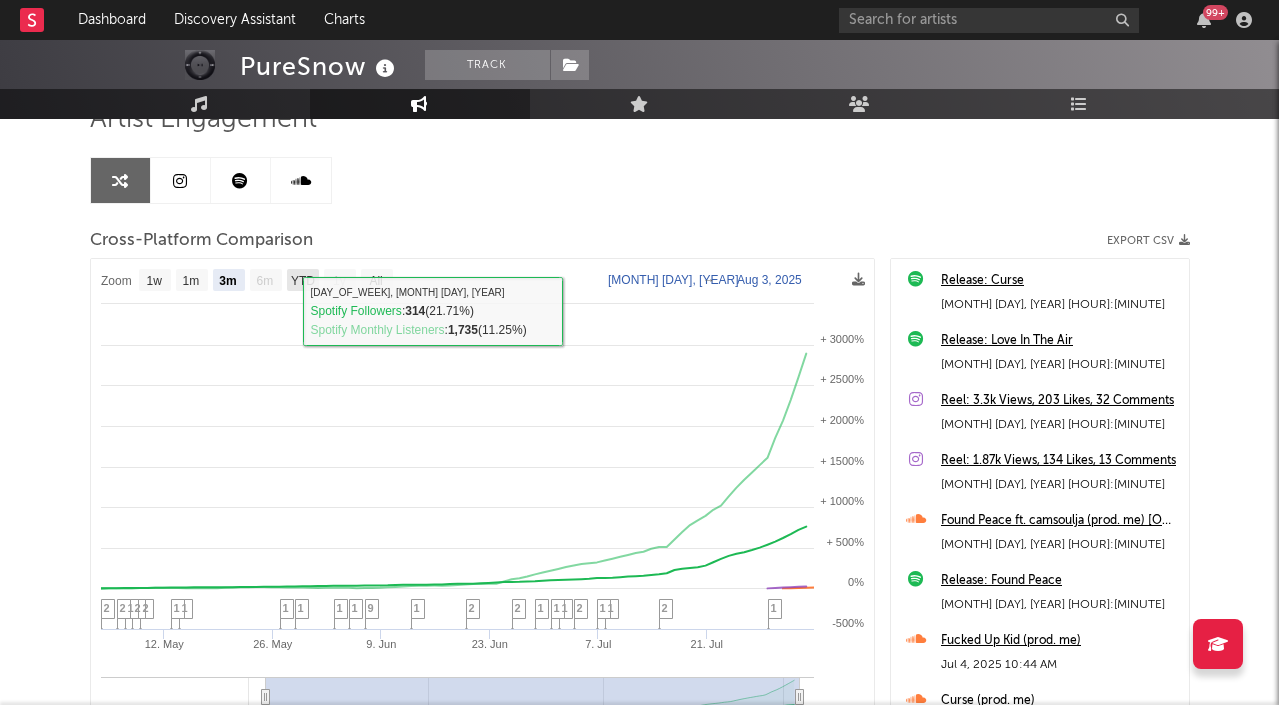 click on "YTD" 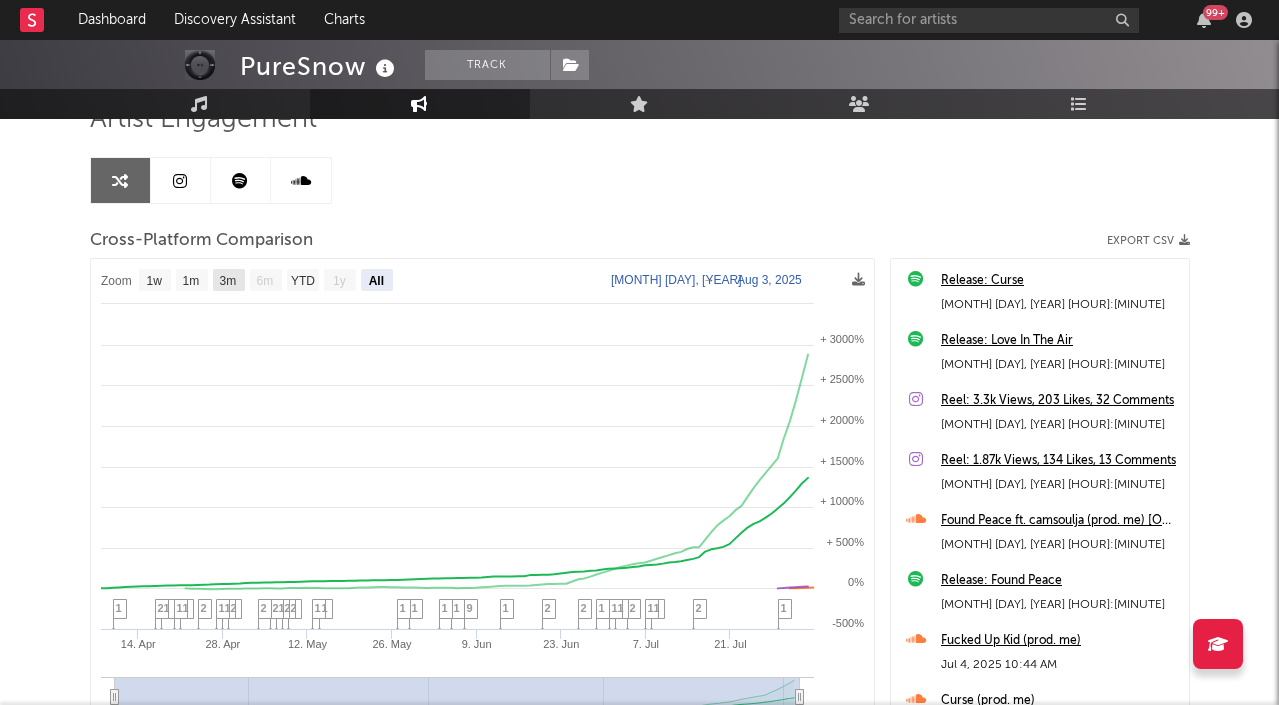 click on "3m" 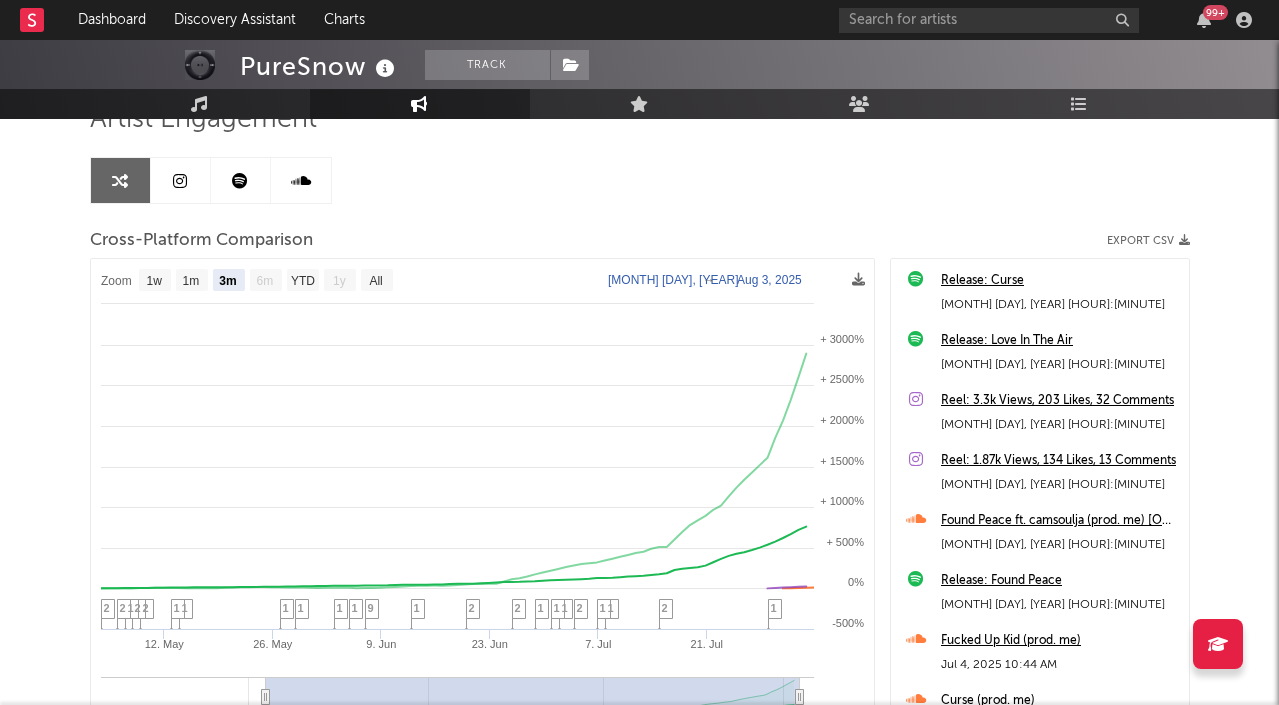 click on "Zoom" 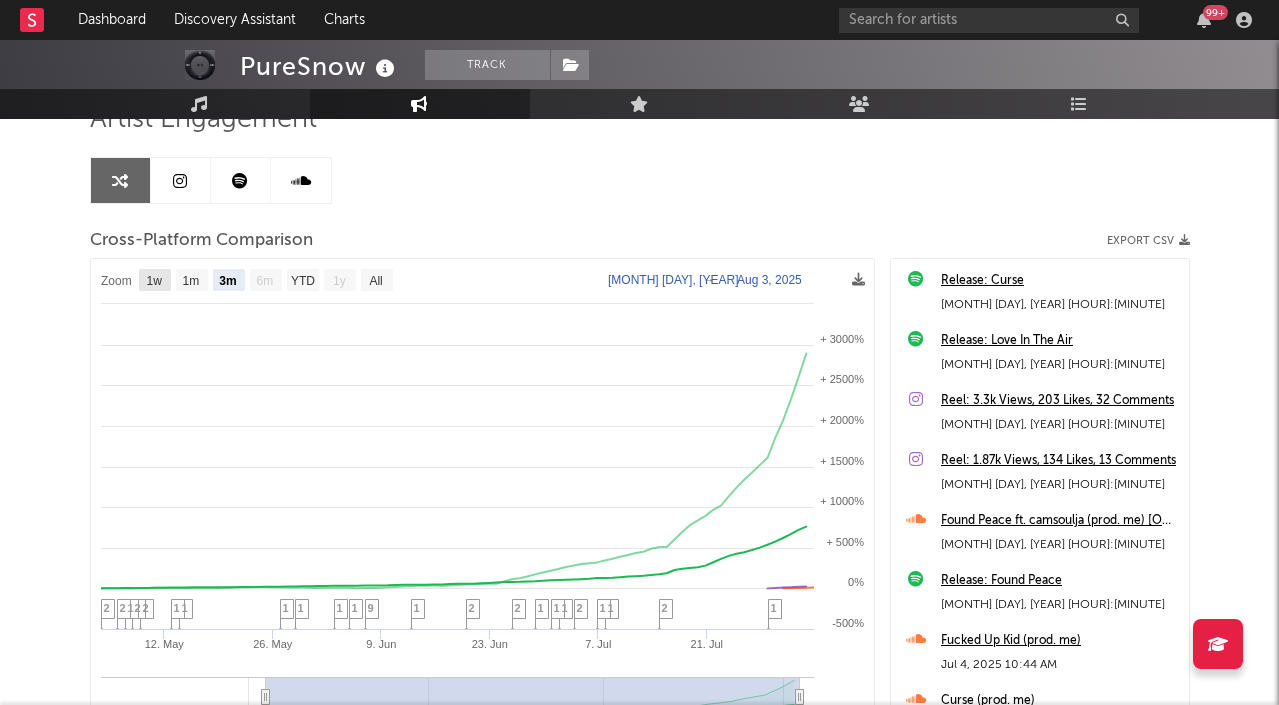 click 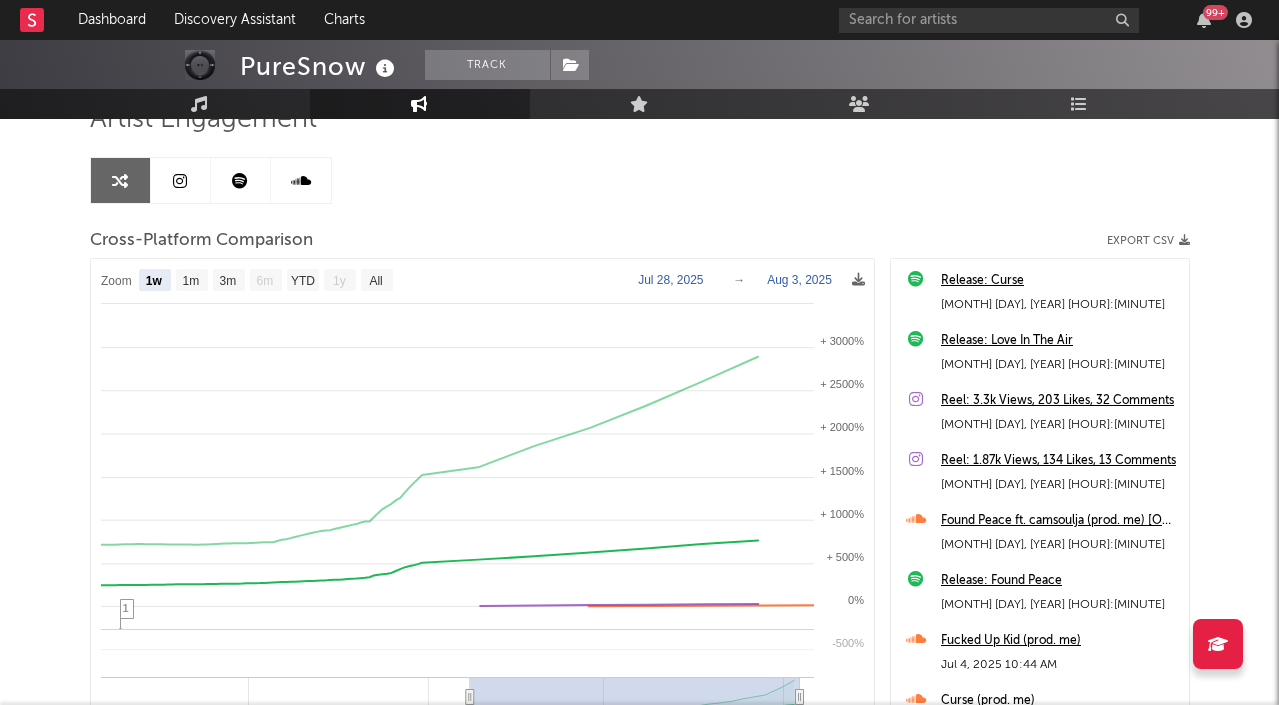 select on "1w" 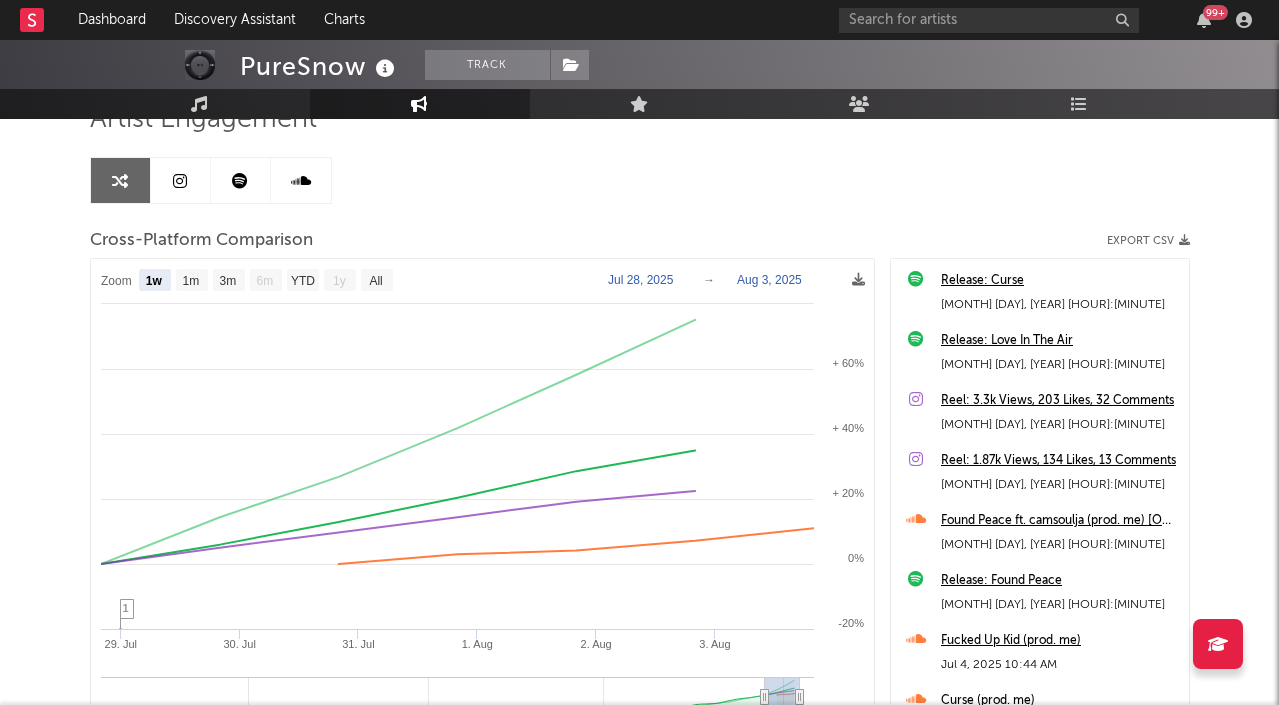 click at bounding box center (180, 181) 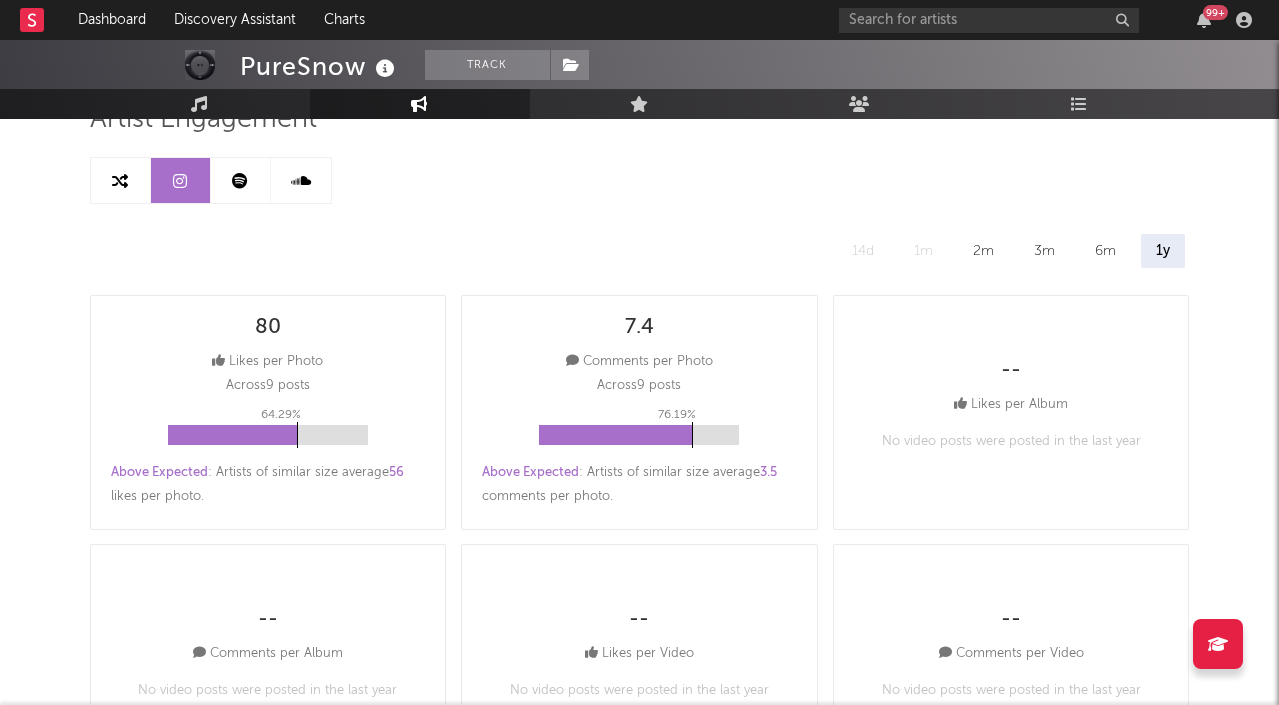 select on "1w" 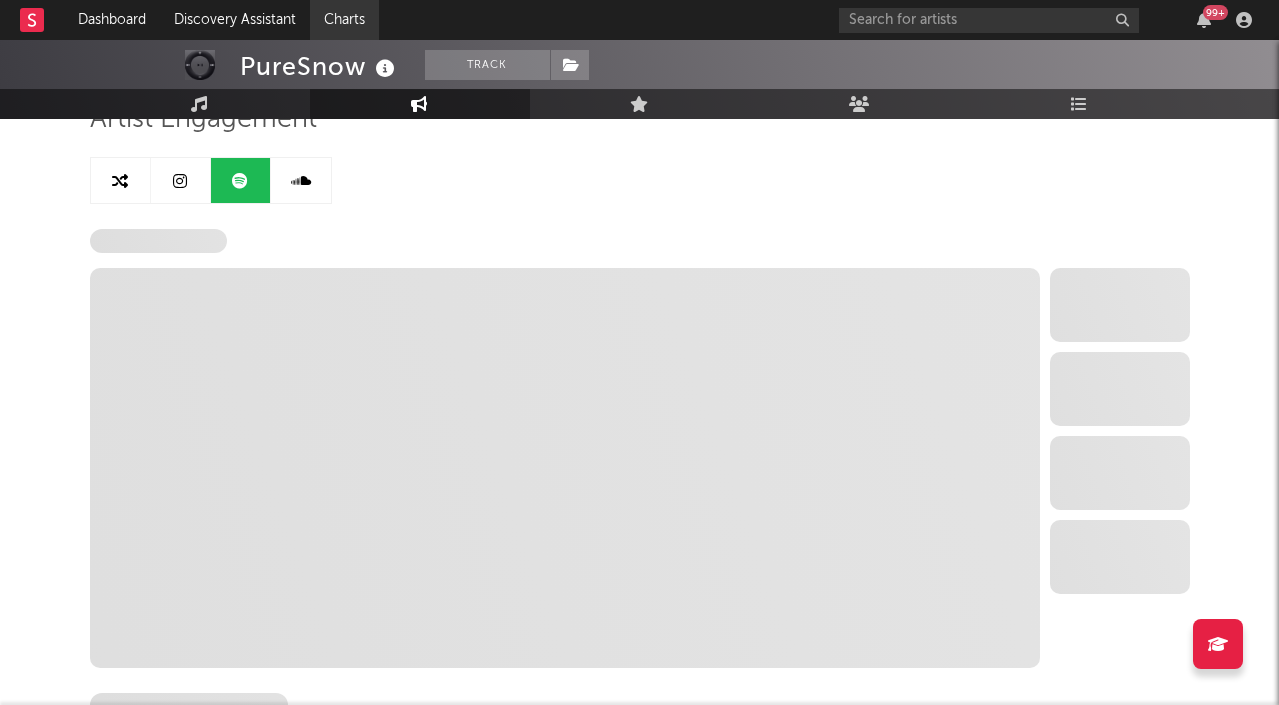 select on "1w" 